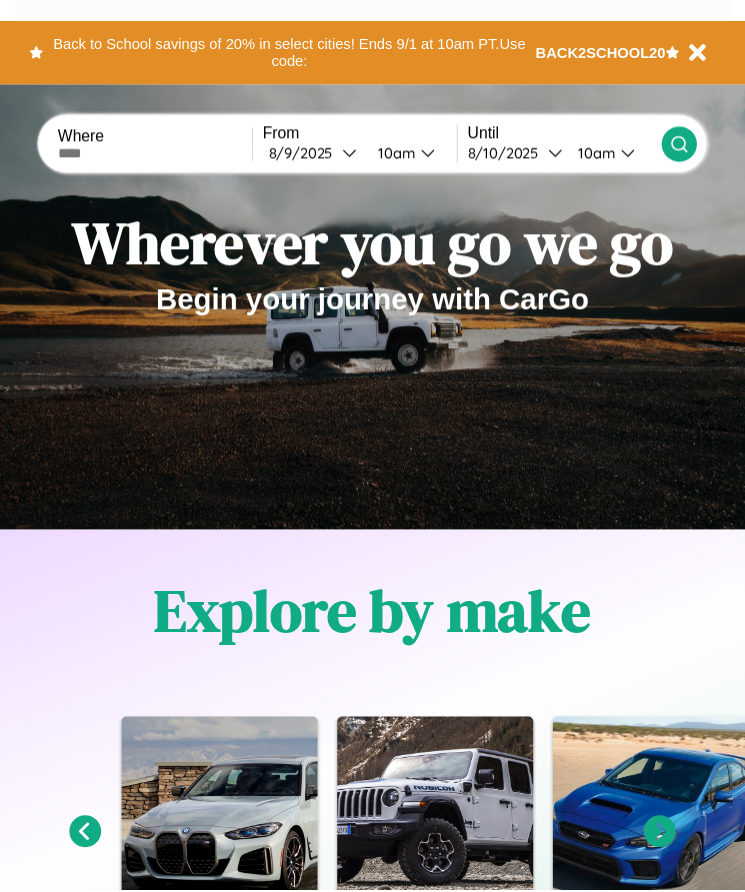 scroll, scrollTop: 0, scrollLeft: 0, axis: both 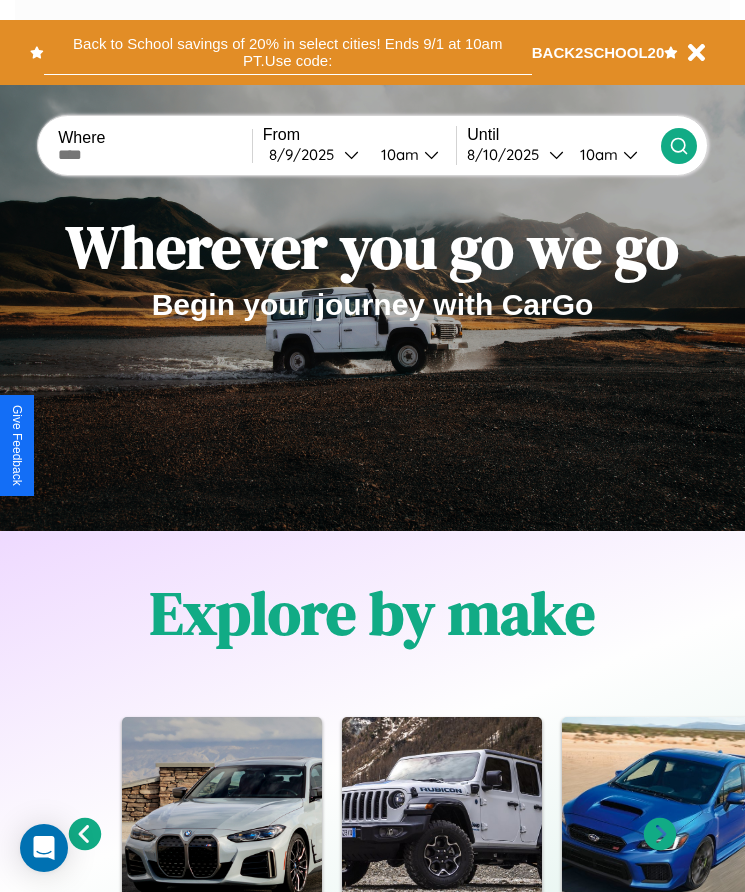 click on "Back to School savings of 20% in select cities! Ends 9/1 at 10am PT.  Use code:" at bounding box center [288, 52] 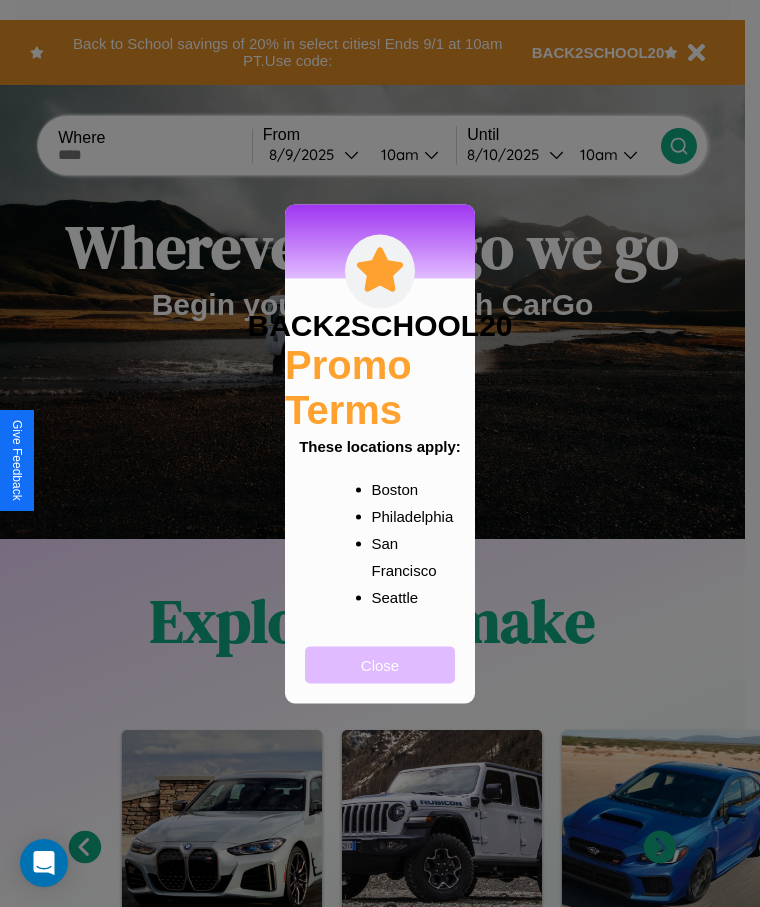 click on "Close" at bounding box center (380, 664) 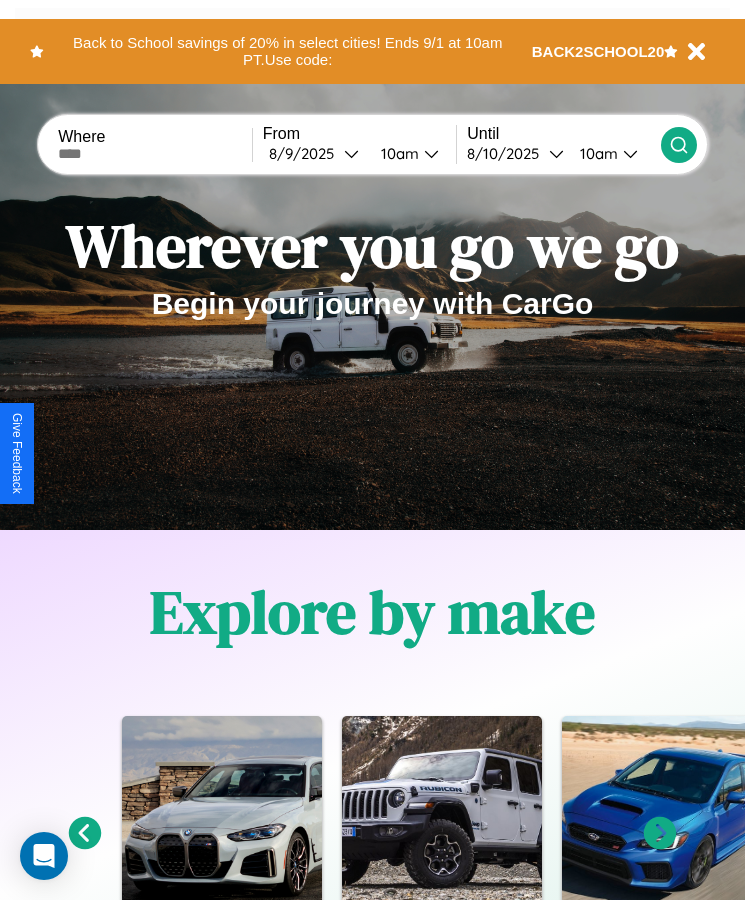 scroll, scrollTop: 0, scrollLeft: 0, axis: both 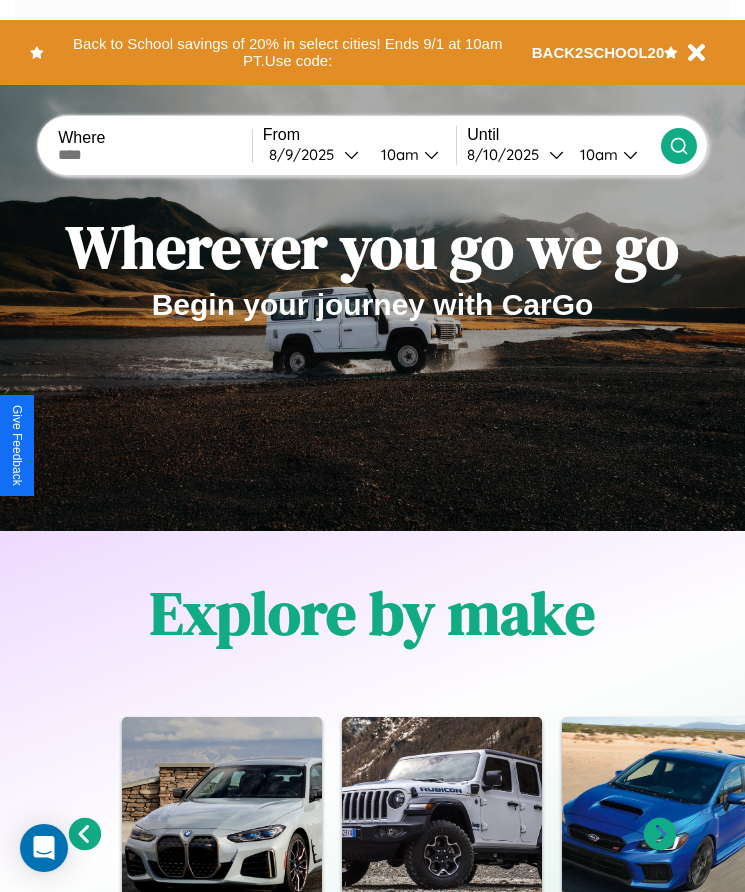 click at bounding box center [155, 155] 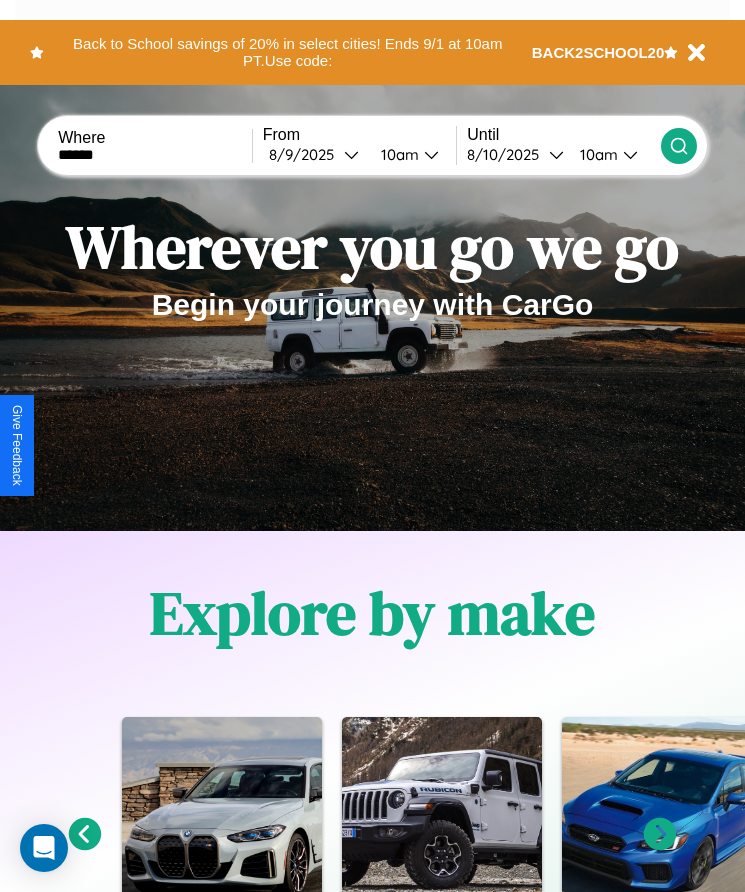 type on "******" 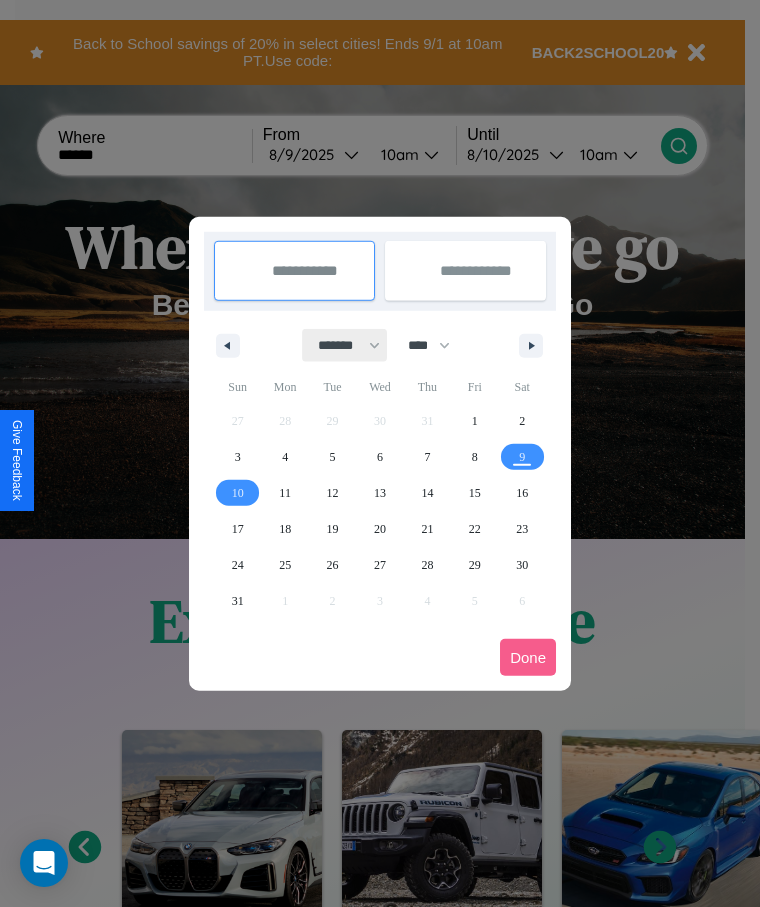 click on "******* ******** ***** ***** *** **** **** ****** ********* ******* ******** ********" at bounding box center [345, 345] 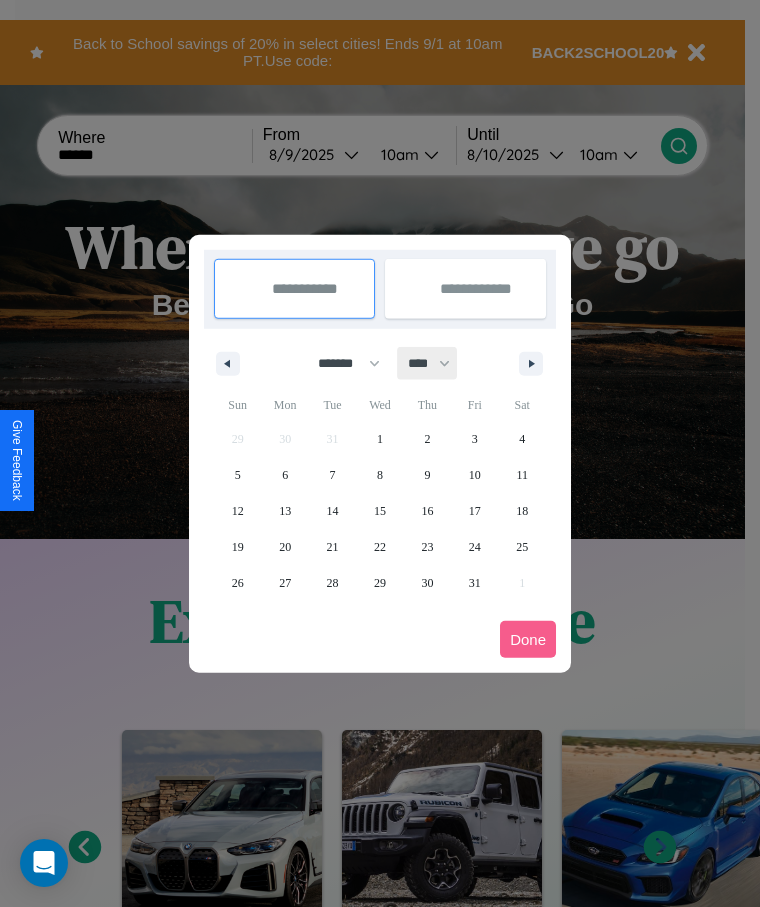 click on "**** **** **** **** **** **** **** **** **** **** **** **** **** **** **** **** **** **** **** **** **** **** **** **** **** **** **** **** **** **** **** **** **** **** **** **** **** **** **** **** **** **** **** **** **** **** **** **** **** **** **** **** **** **** **** **** **** **** **** **** **** **** **** **** **** **** **** **** **** **** **** **** **** **** **** **** **** **** **** **** **** **** **** **** **** **** **** **** **** **** **** **** **** **** **** **** **** **** **** **** **** **** **** **** **** **** **** **** **** **** **** **** **** **** **** **** **** **** **** **** ****" at bounding box center [428, 363] 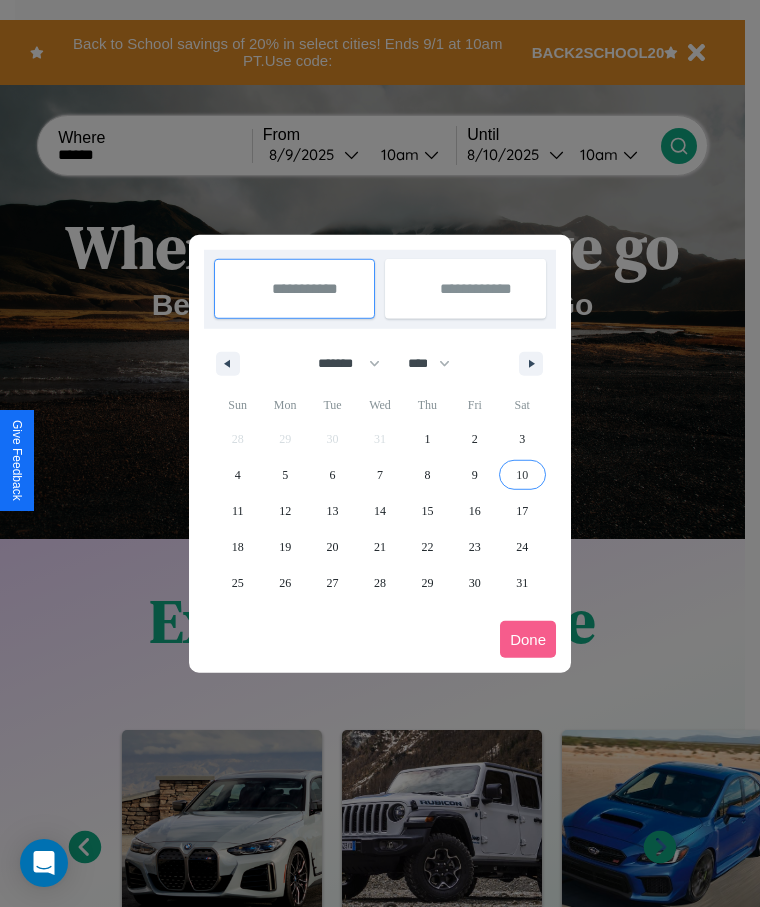 click on "10" at bounding box center (522, 475) 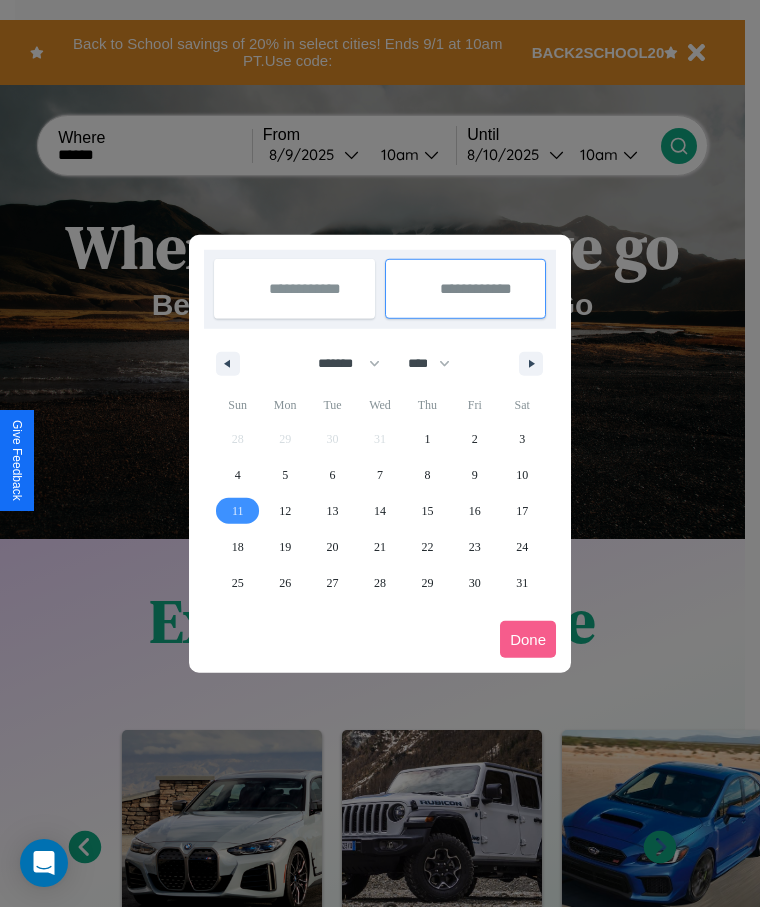 click on "11" at bounding box center [238, 511] 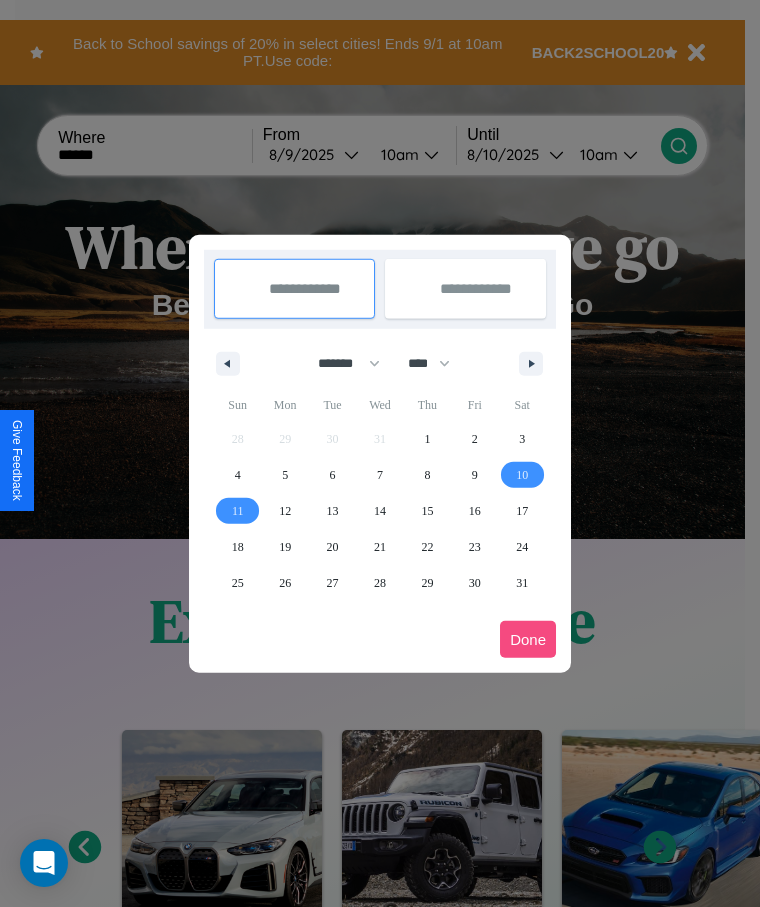 click on "Done" at bounding box center [528, 639] 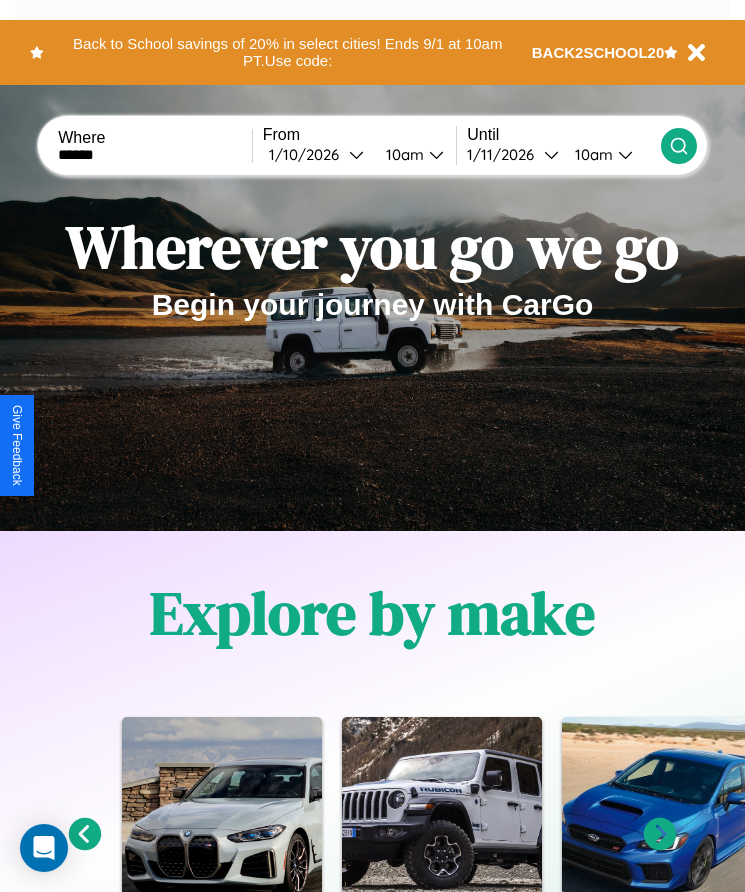 click on "10am" at bounding box center [402, 154] 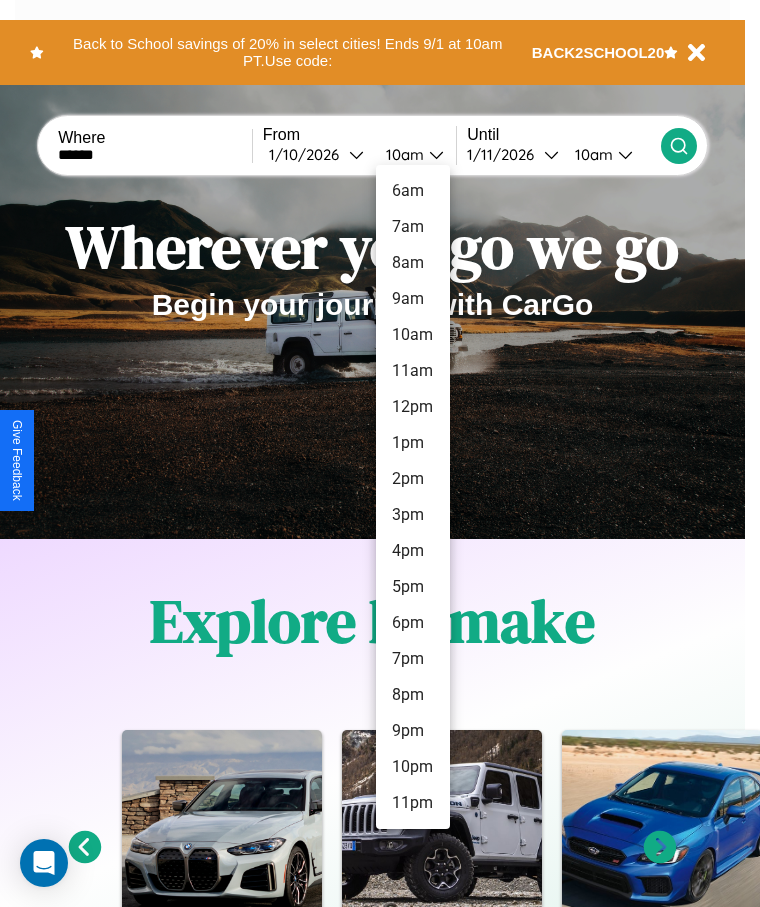 click on "6pm" at bounding box center (413, 623) 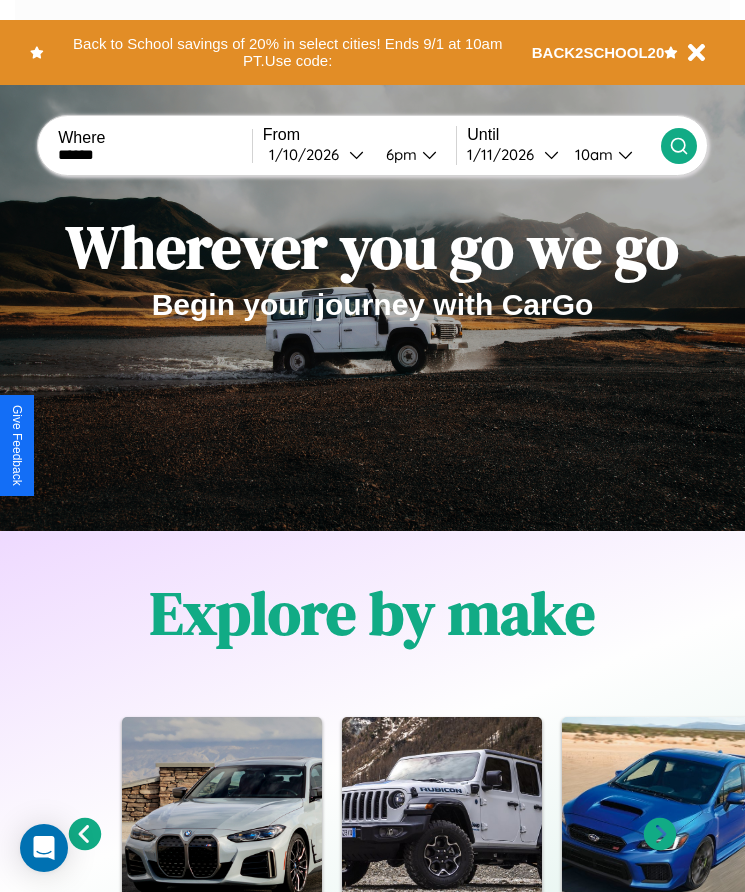 click 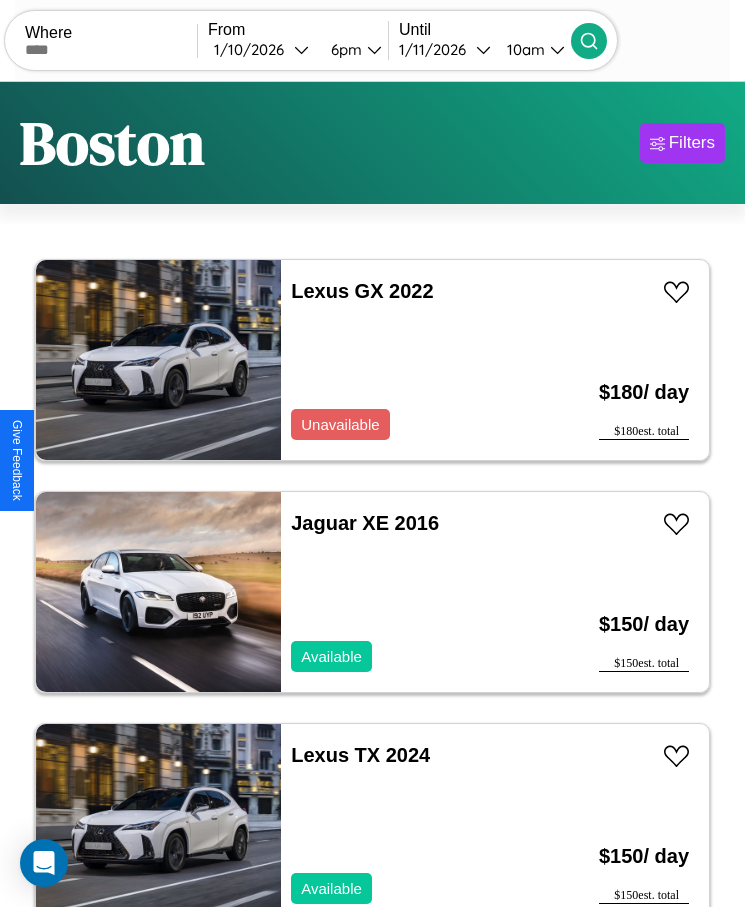 scroll, scrollTop: 50, scrollLeft: 0, axis: vertical 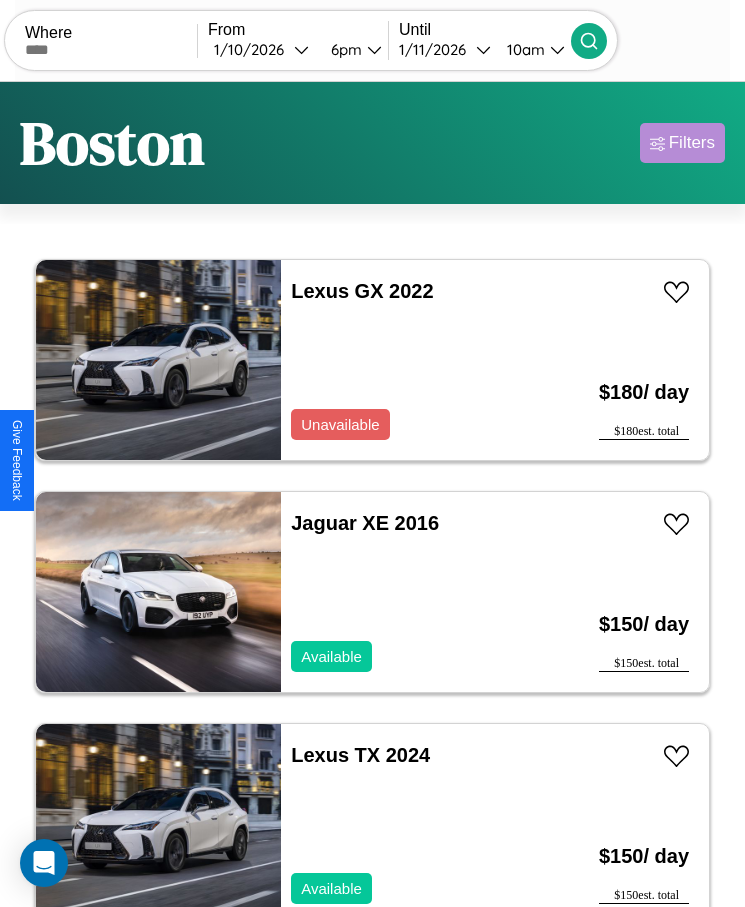 click on "Filters" at bounding box center [692, 143] 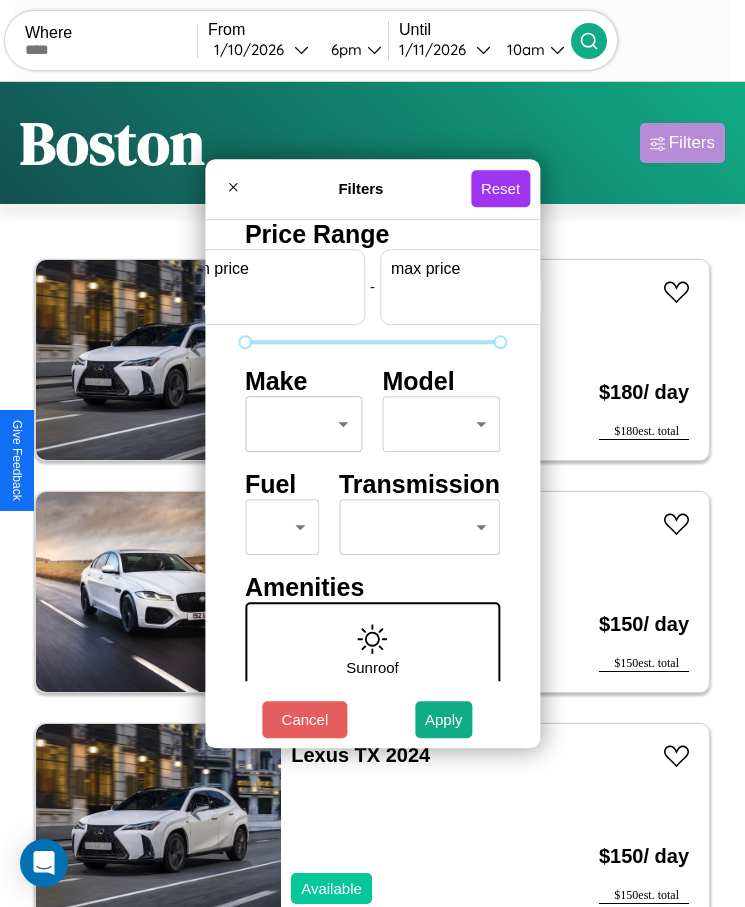 scroll, scrollTop: 0, scrollLeft: 74, axis: horizontal 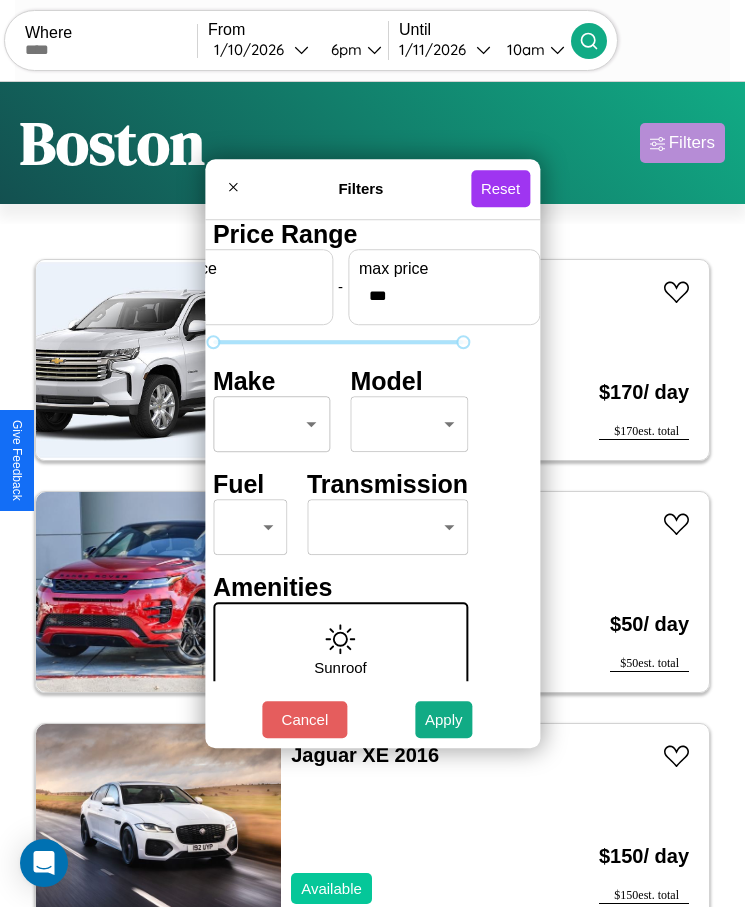 type on "***" 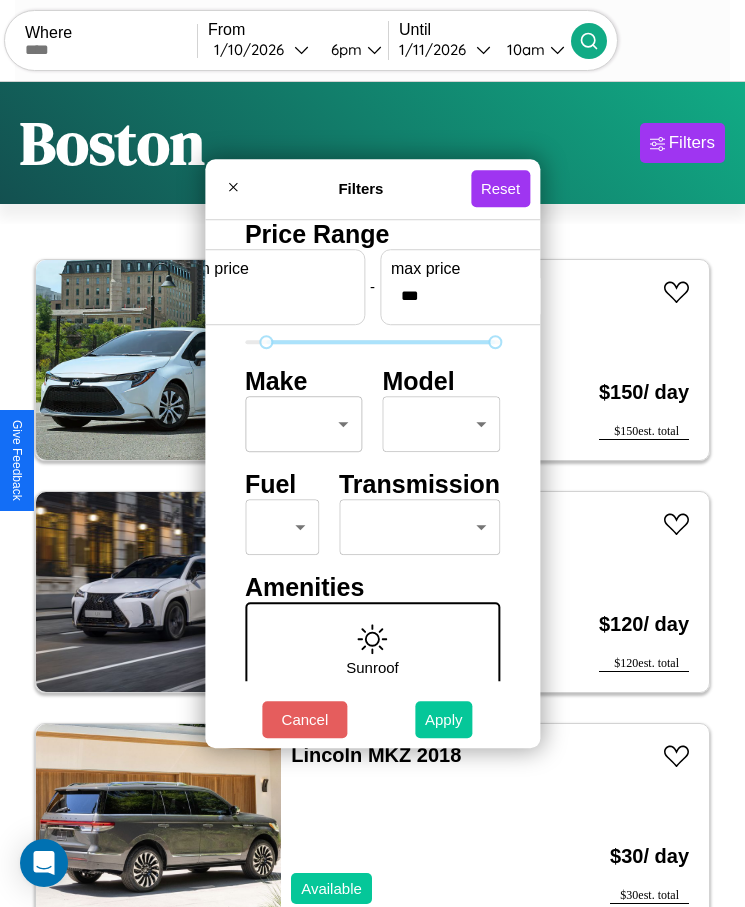 type on "**" 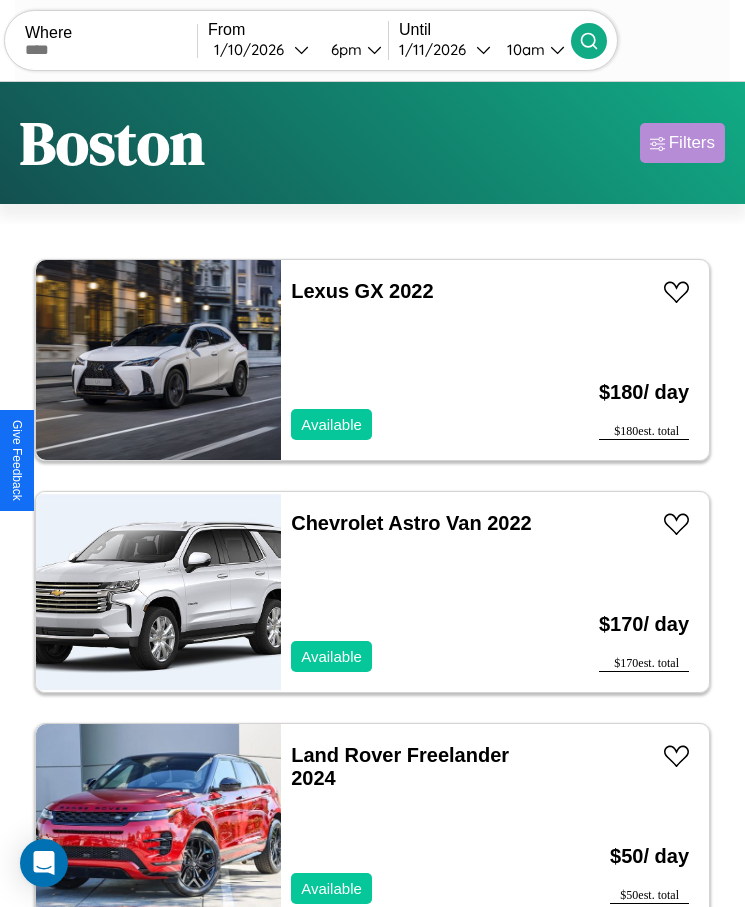 click on "Filters" at bounding box center (692, 143) 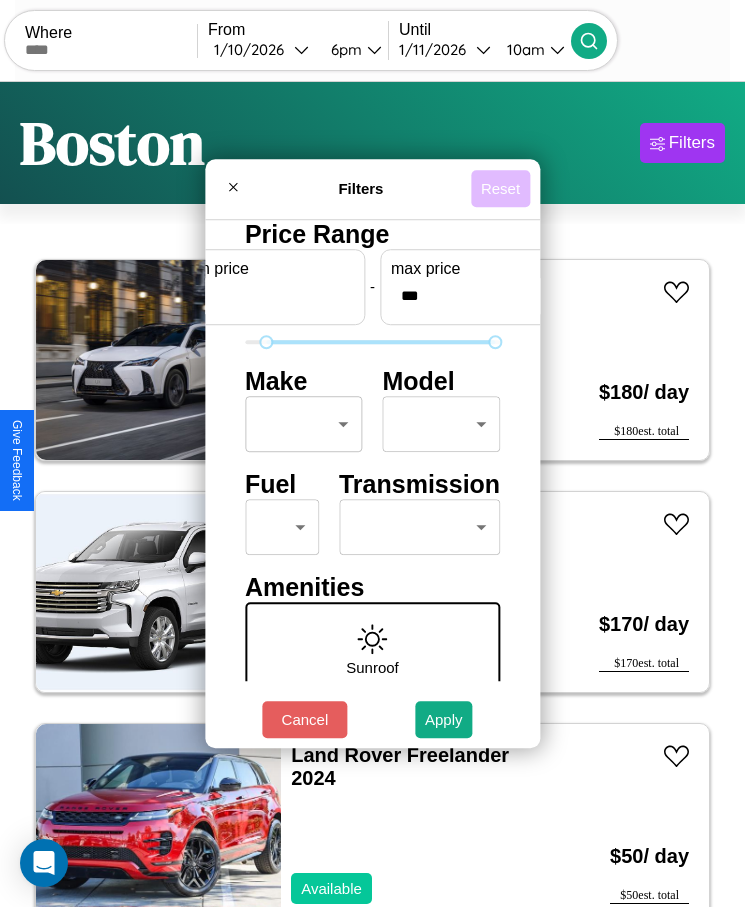 click on "Reset" at bounding box center (500, 188) 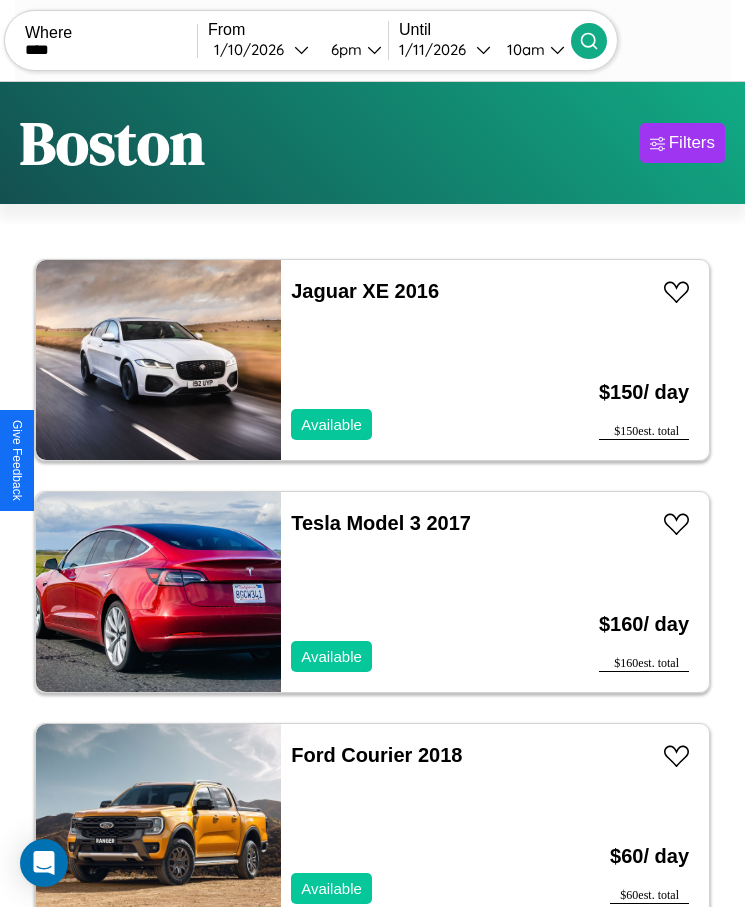 type on "****" 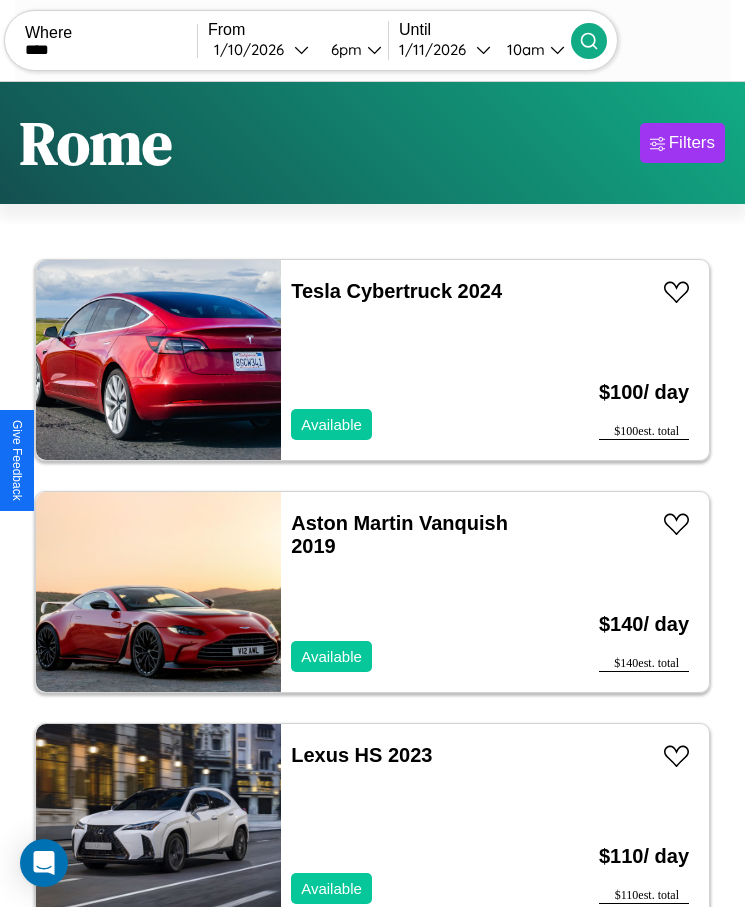 scroll, scrollTop: 50, scrollLeft: 0, axis: vertical 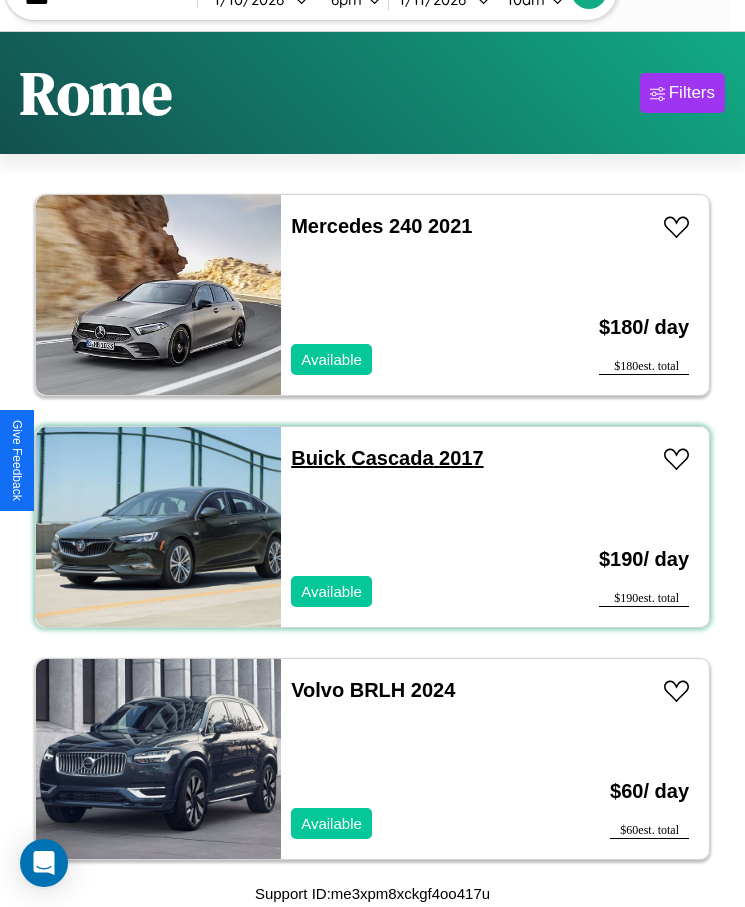 click on "Buick   Cascada   2017" at bounding box center [387, 458] 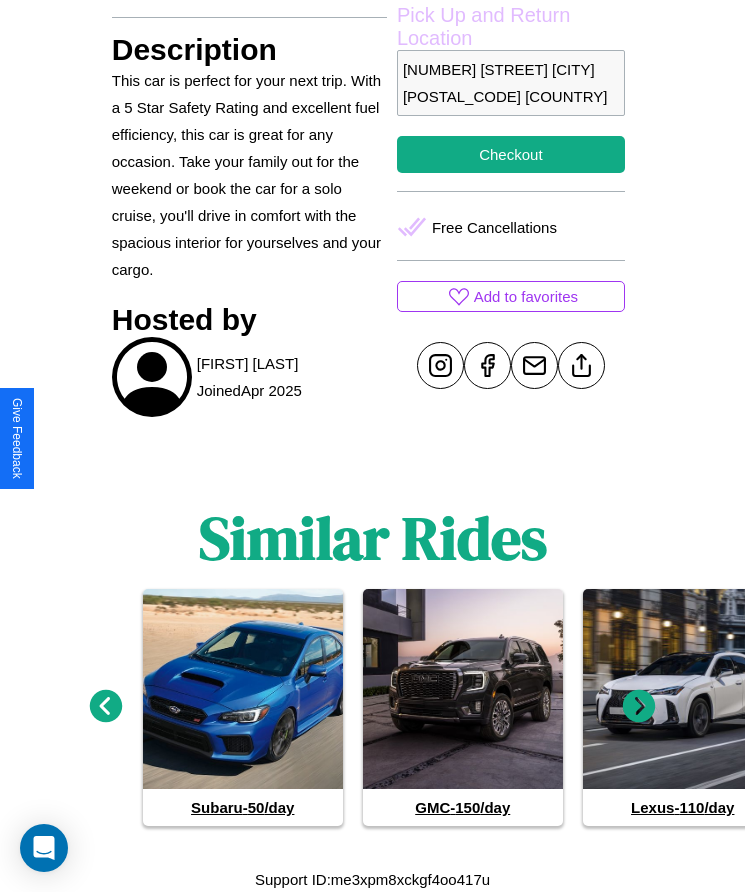 scroll, scrollTop: 830, scrollLeft: 0, axis: vertical 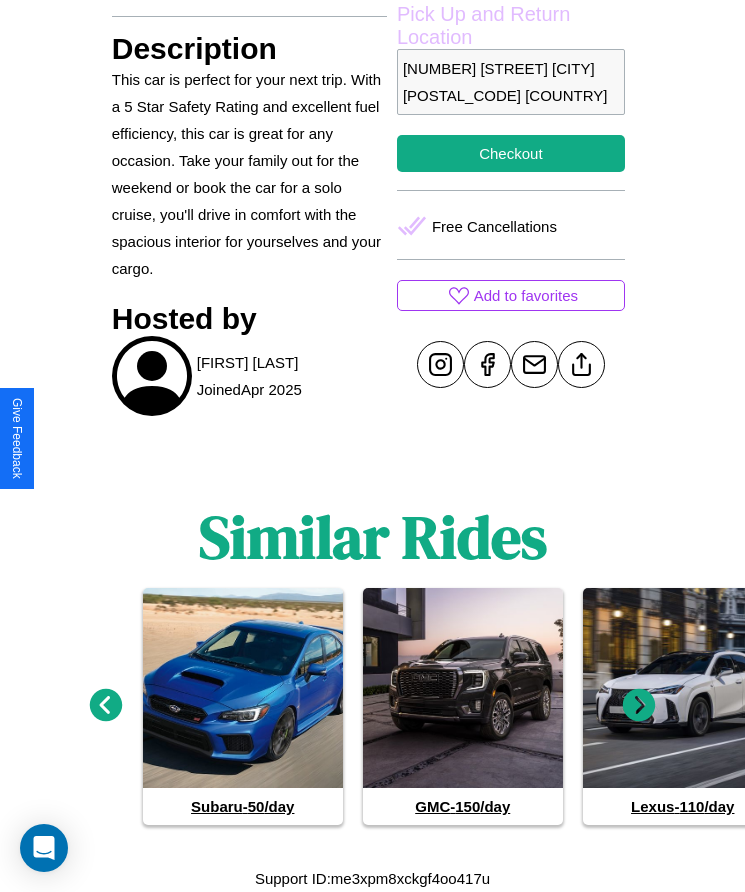 click 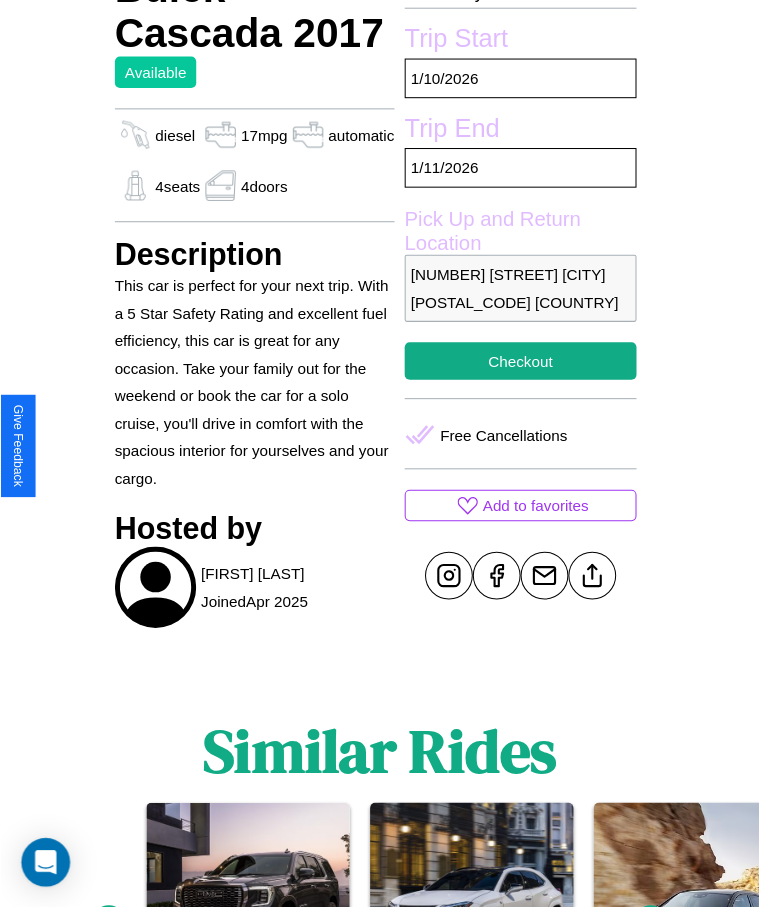 scroll, scrollTop: 680, scrollLeft: 0, axis: vertical 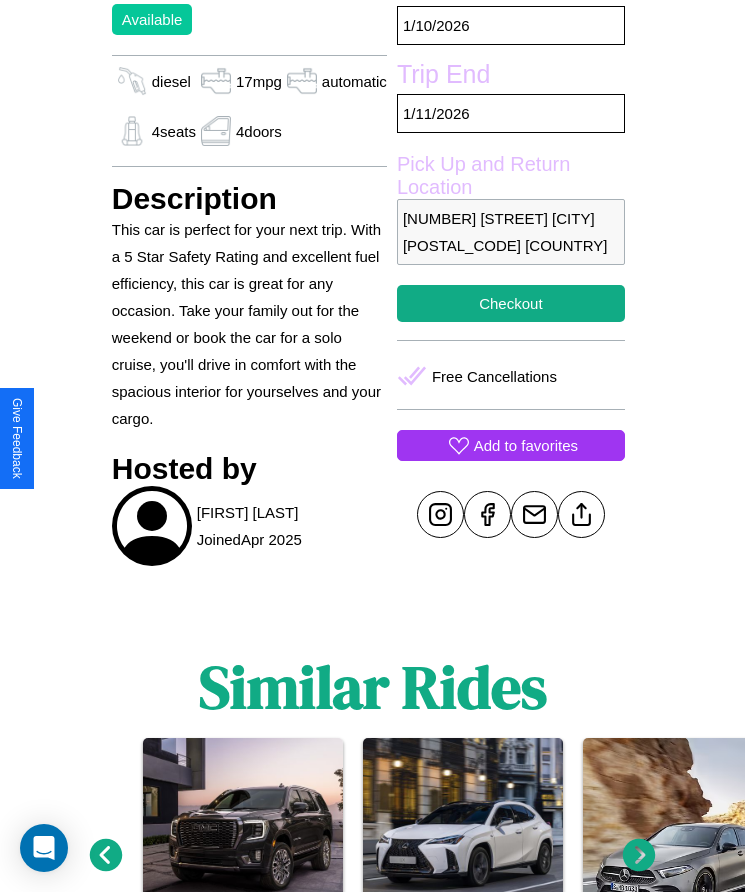 click on "Add to favorites" at bounding box center [526, 445] 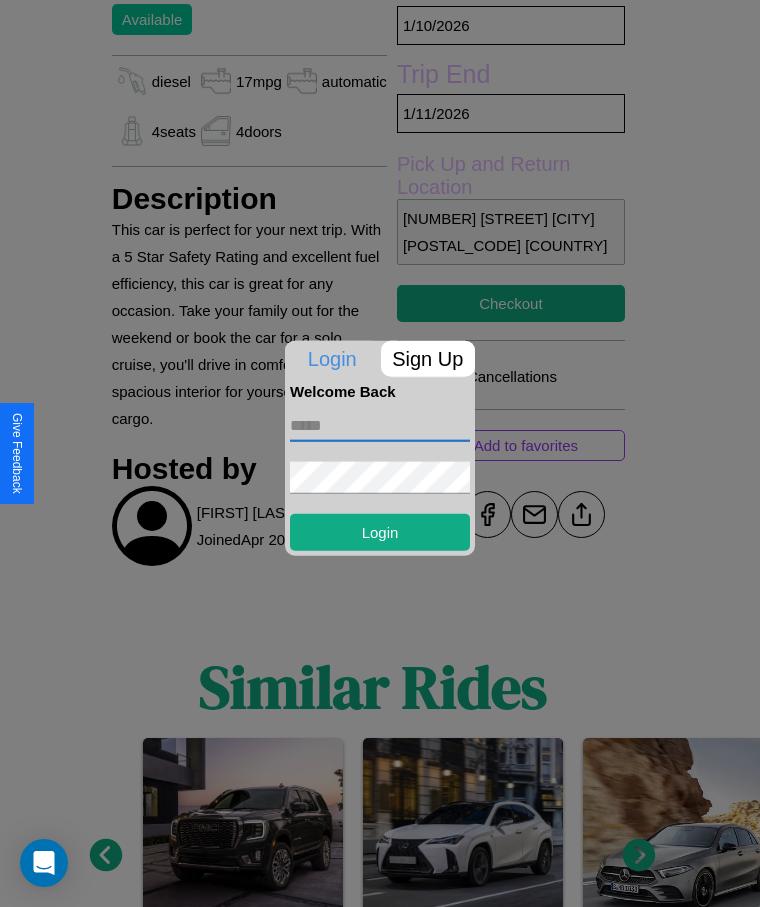 click at bounding box center (380, 425) 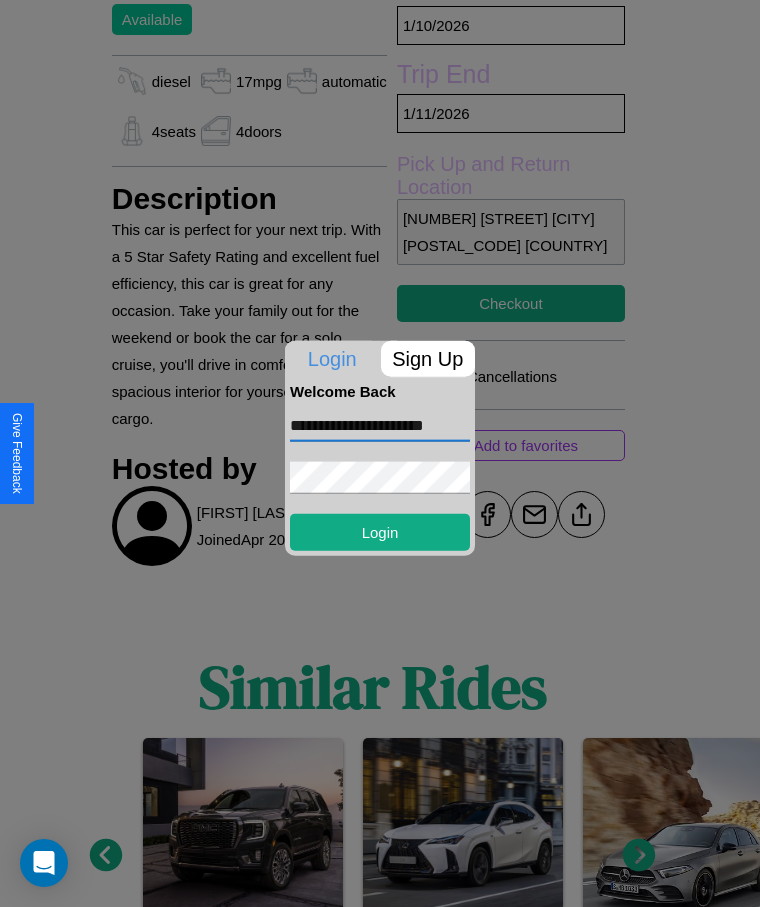 scroll, scrollTop: 0, scrollLeft: 7, axis: horizontal 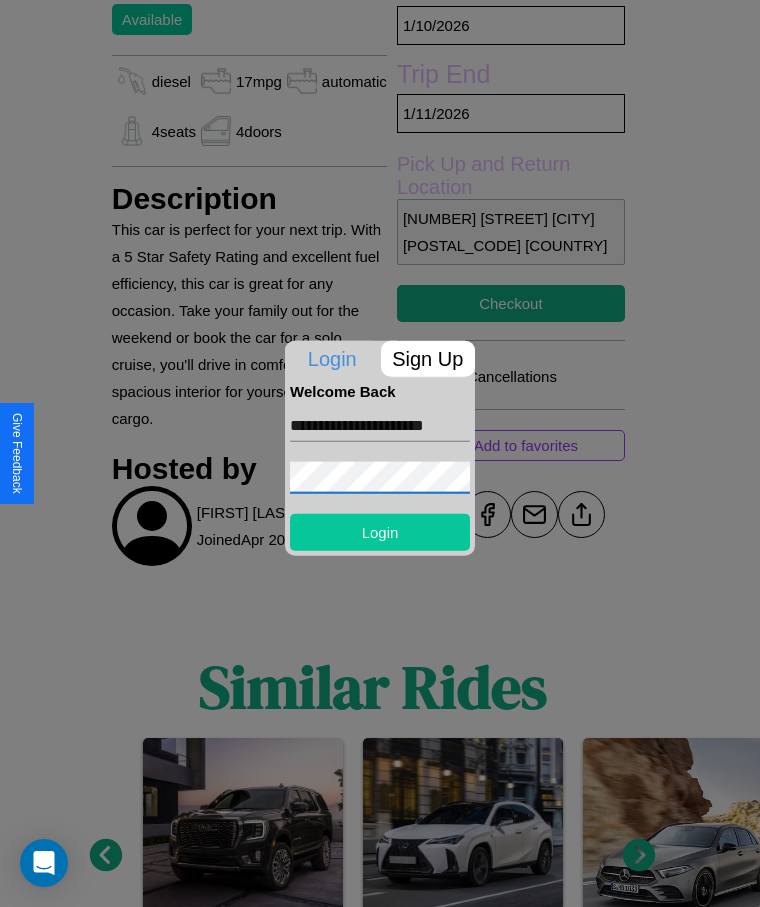 click on "Login" at bounding box center [380, 531] 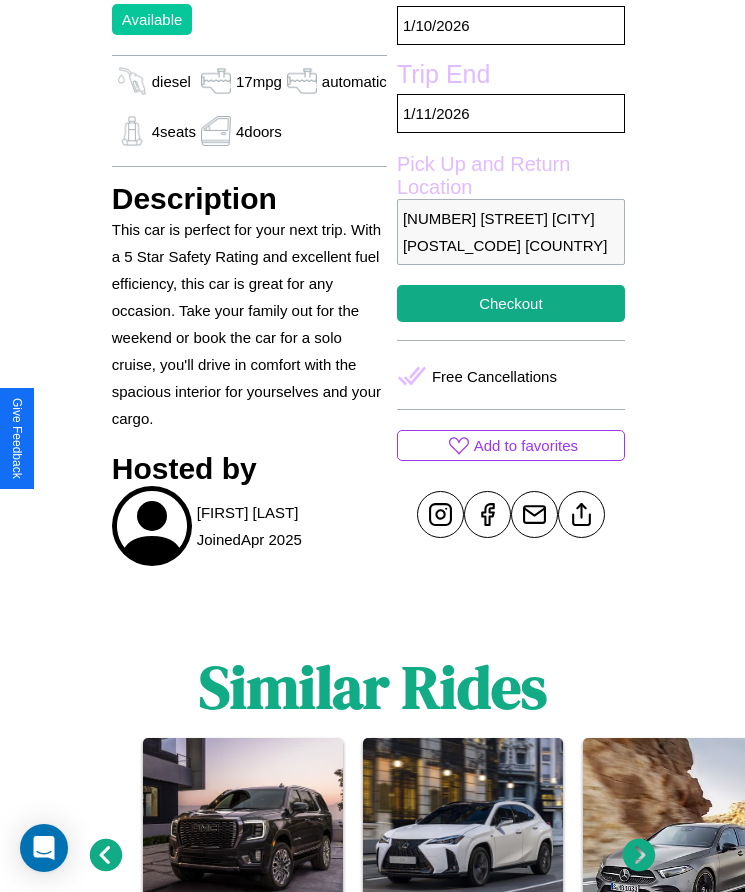 scroll, scrollTop: 680, scrollLeft: 0, axis: vertical 